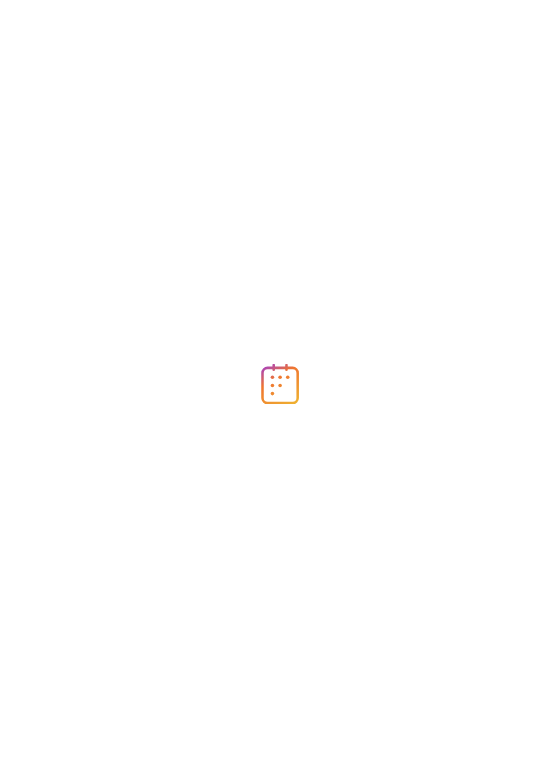 scroll, scrollTop: 0, scrollLeft: 0, axis: both 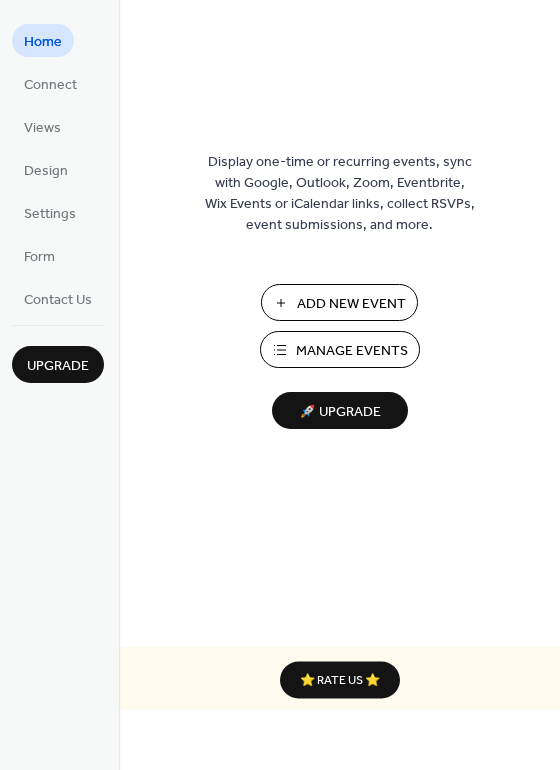click on "Manage Events" at bounding box center [352, 351] 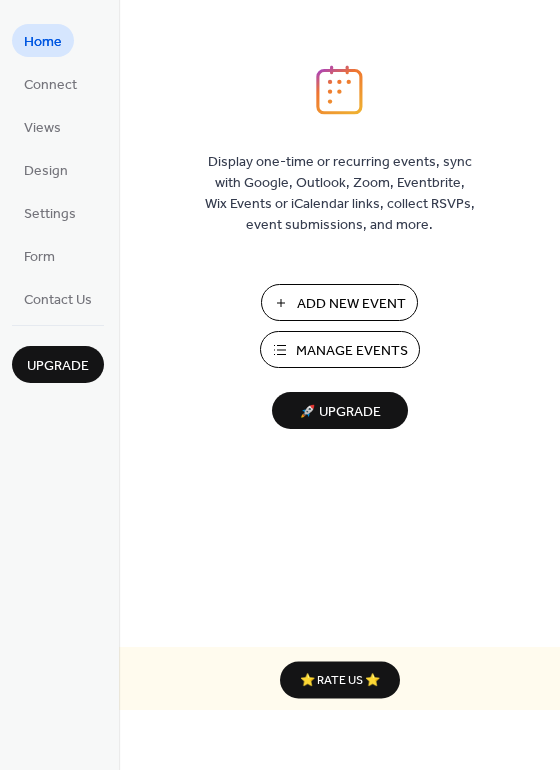 click on "Manage Events" at bounding box center (352, 351) 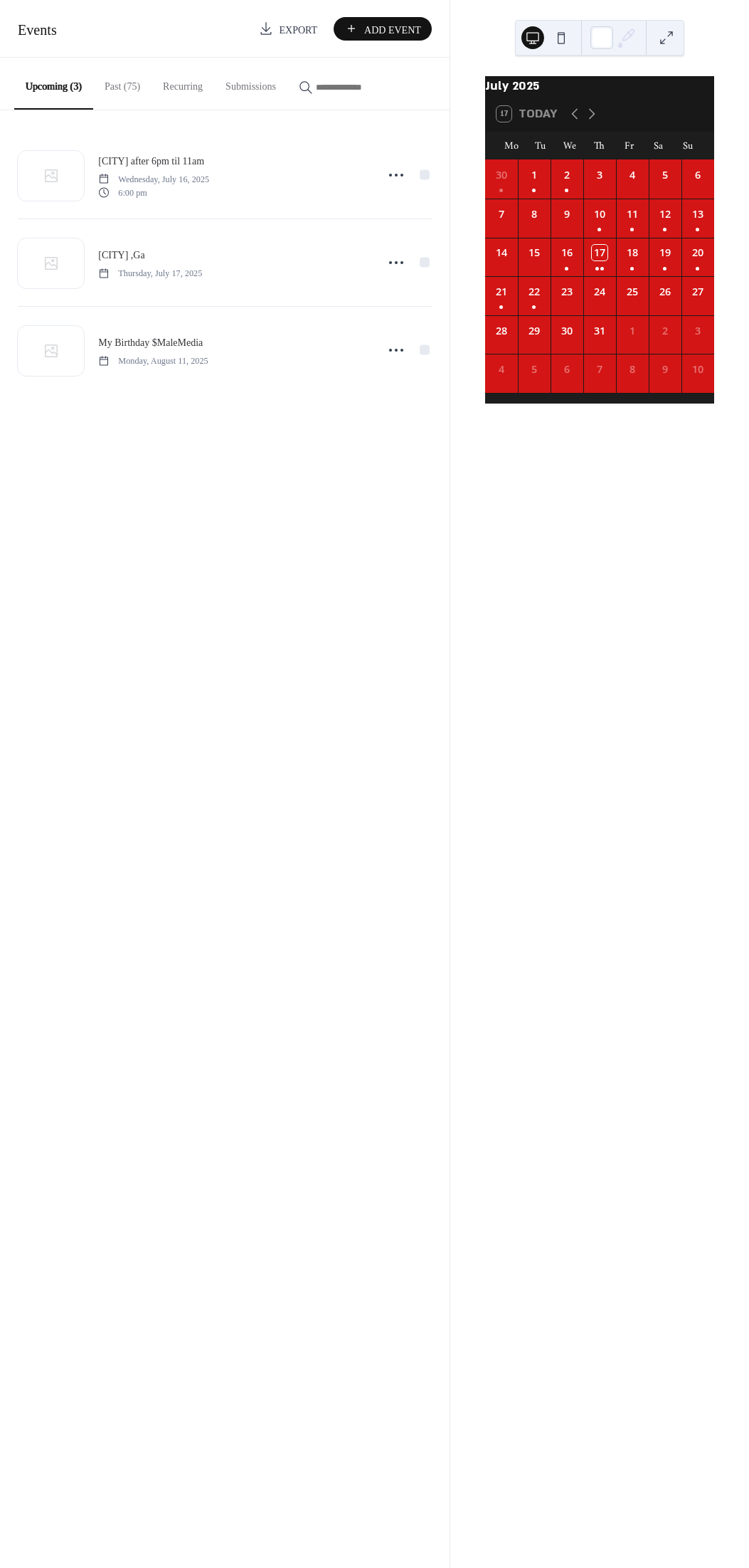 scroll, scrollTop: 0, scrollLeft: 0, axis: both 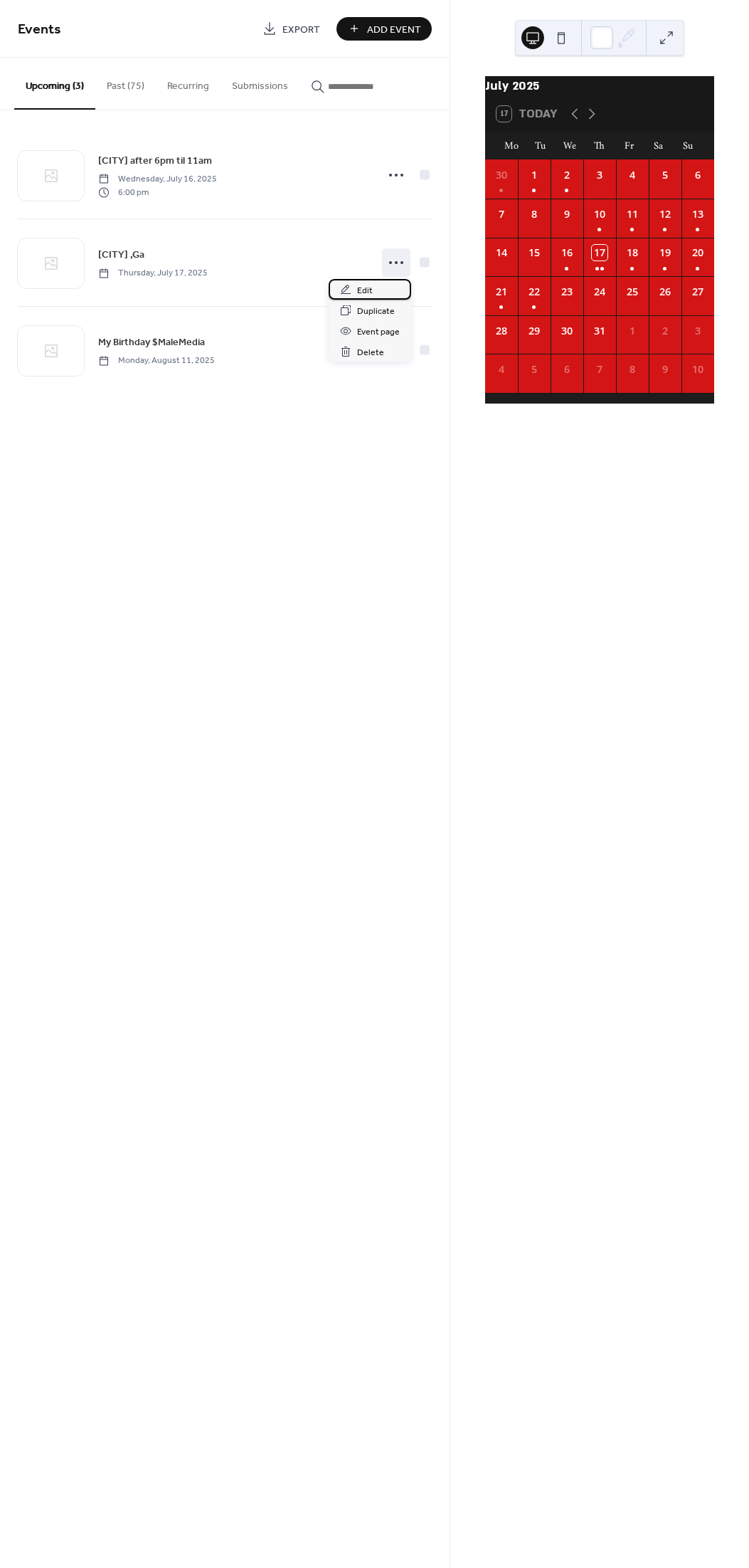 click on "Edit" at bounding box center [365, 290] 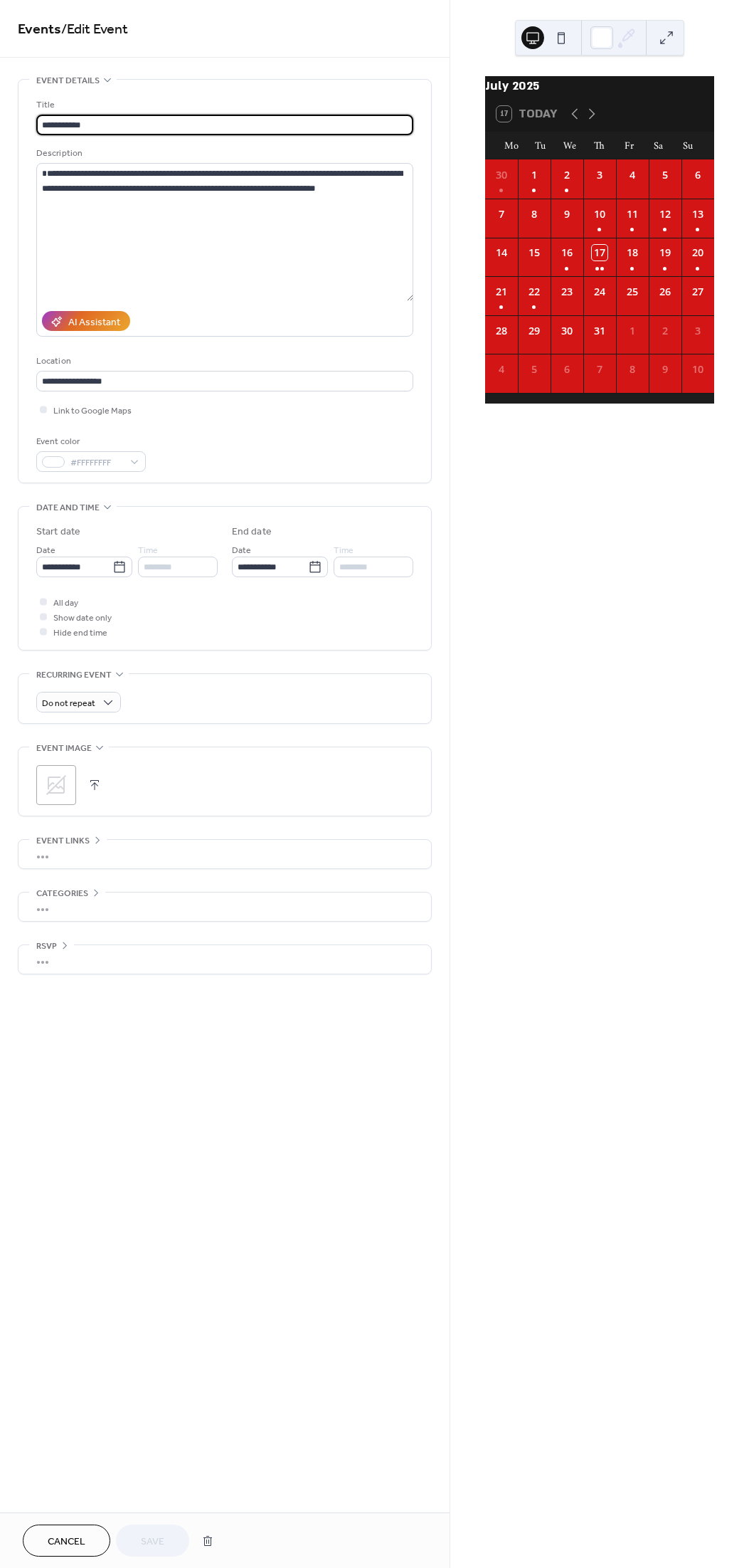 scroll, scrollTop: 1, scrollLeft: 0, axis: vertical 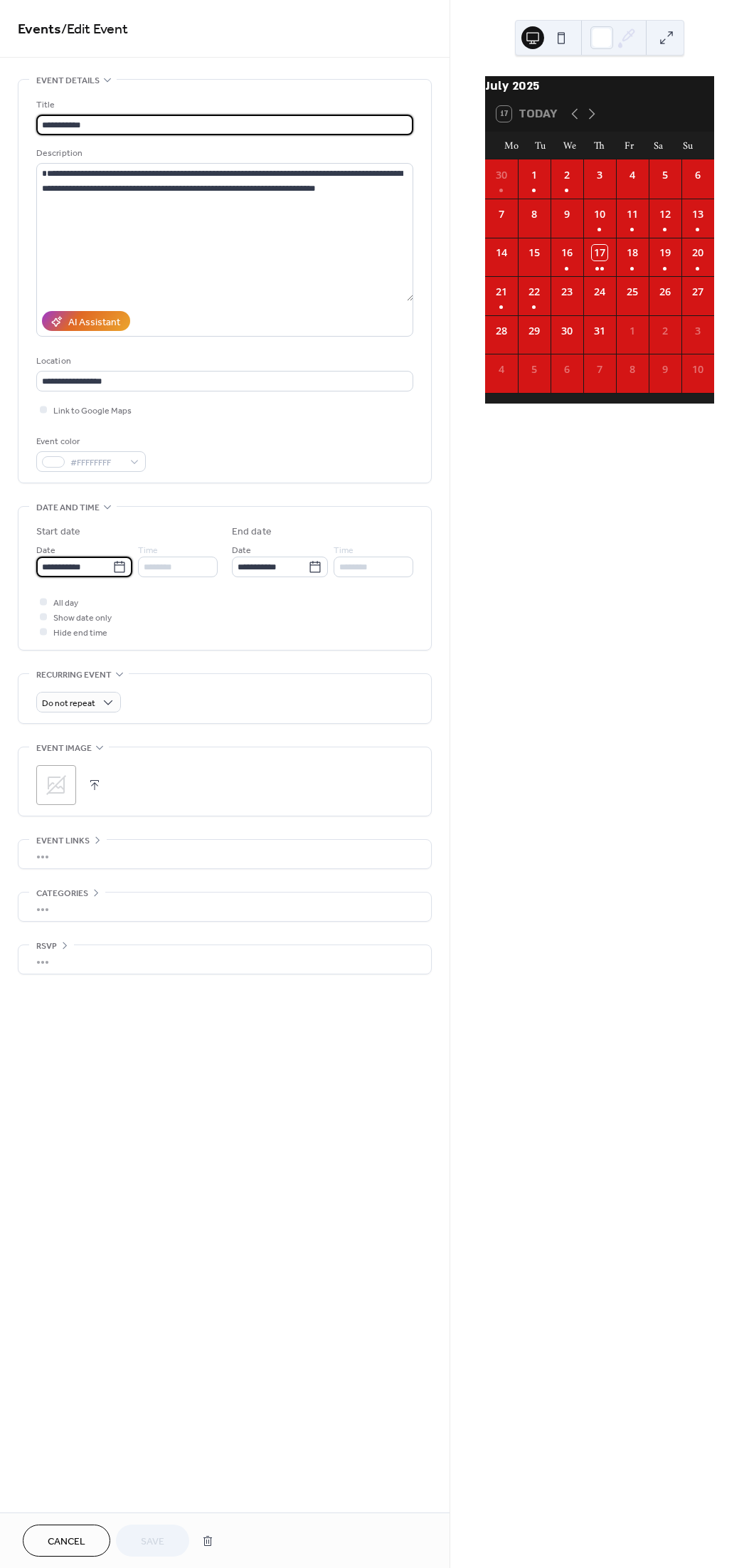 click on "**********" at bounding box center [74, 567] 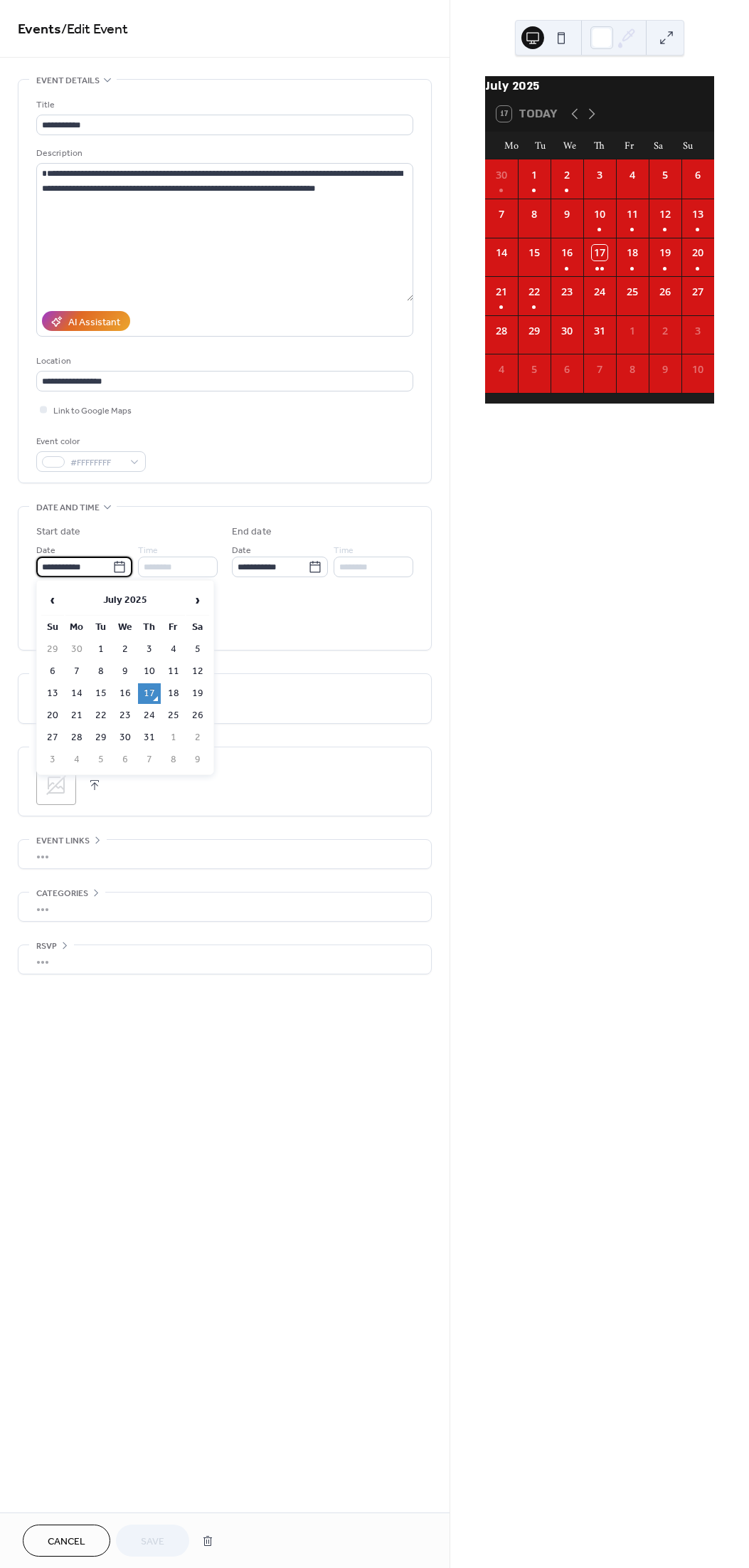 click on "20" at bounding box center (53, 715) 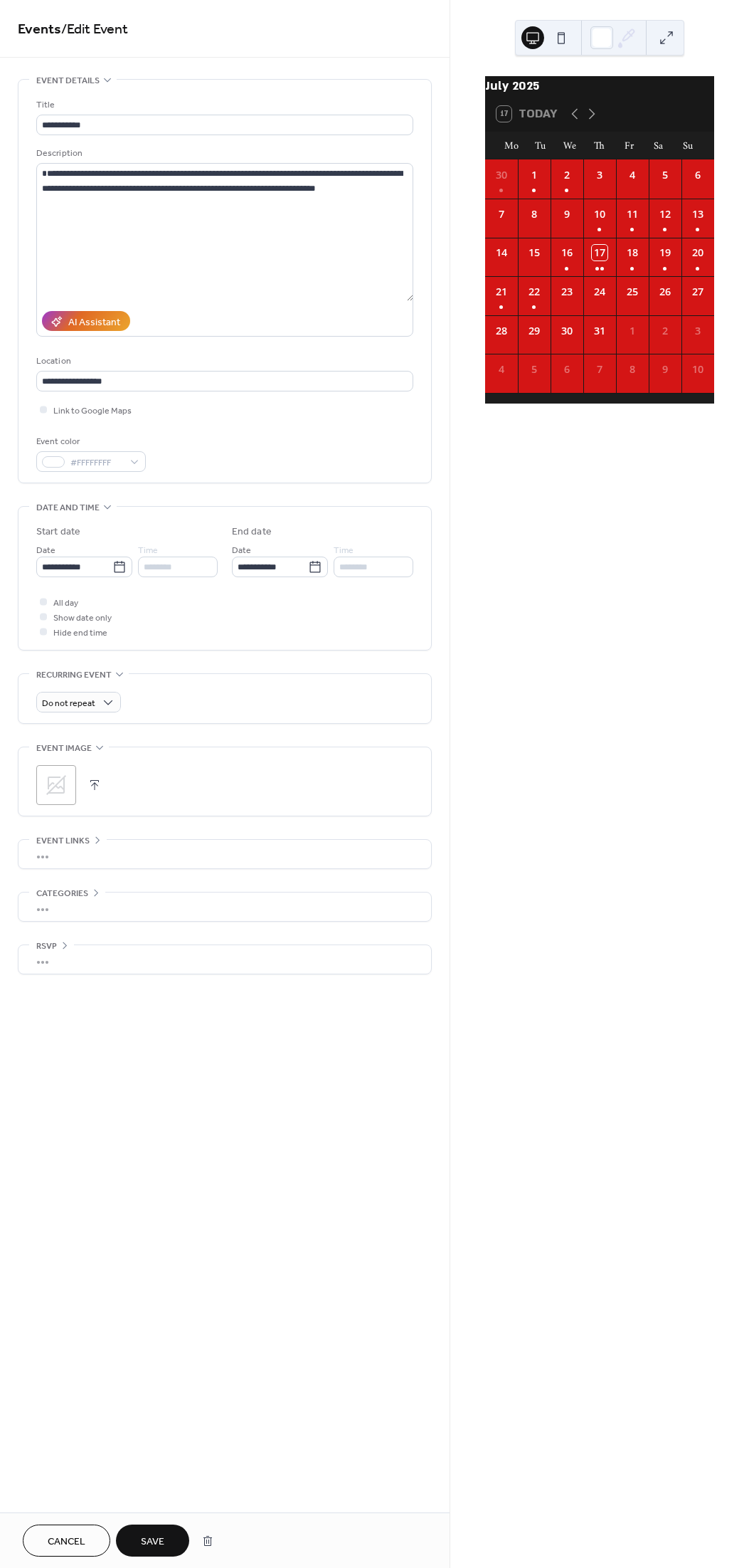 click 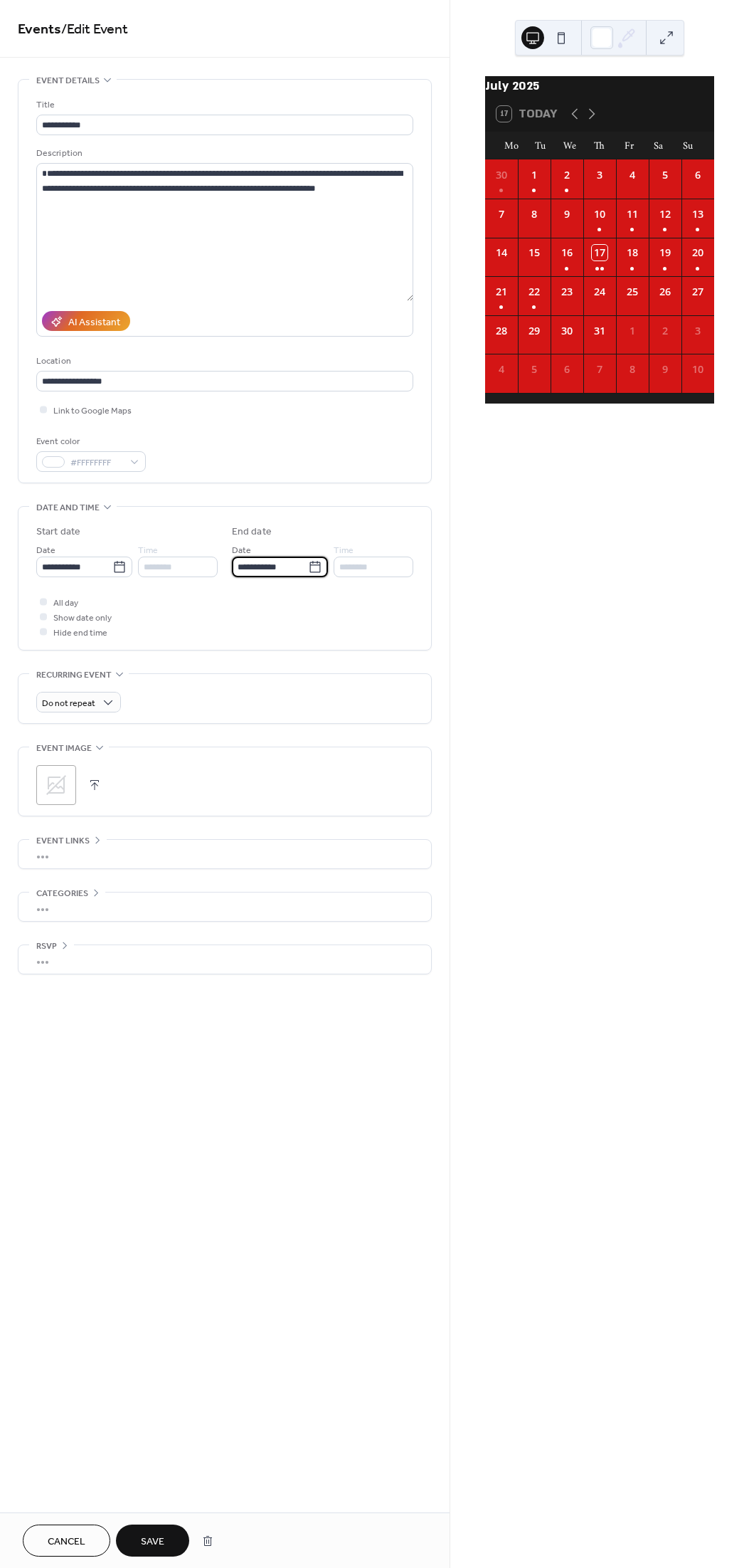 click on "**********" at bounding box center (270, 567) 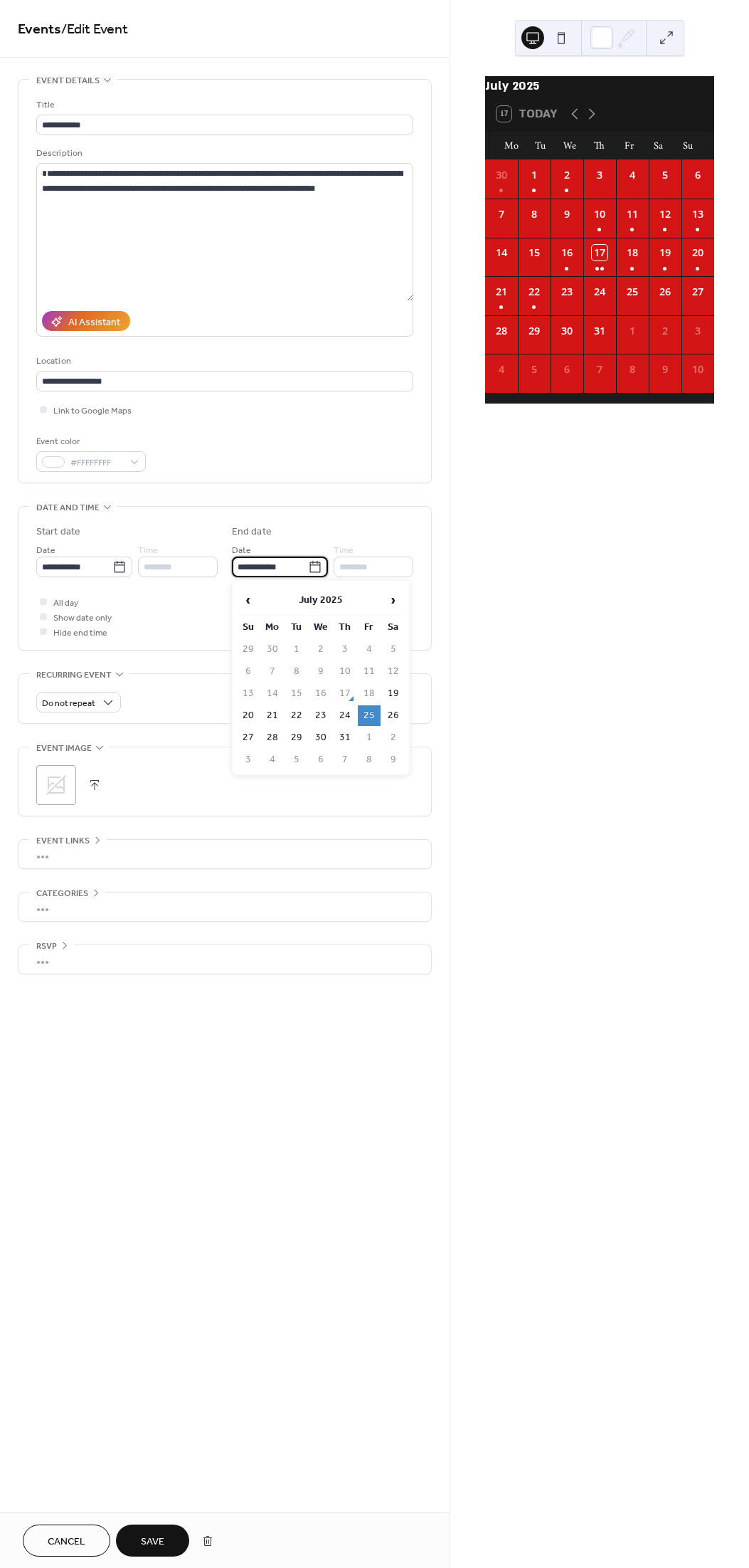 click on "24" at bounding box center (345, 715) 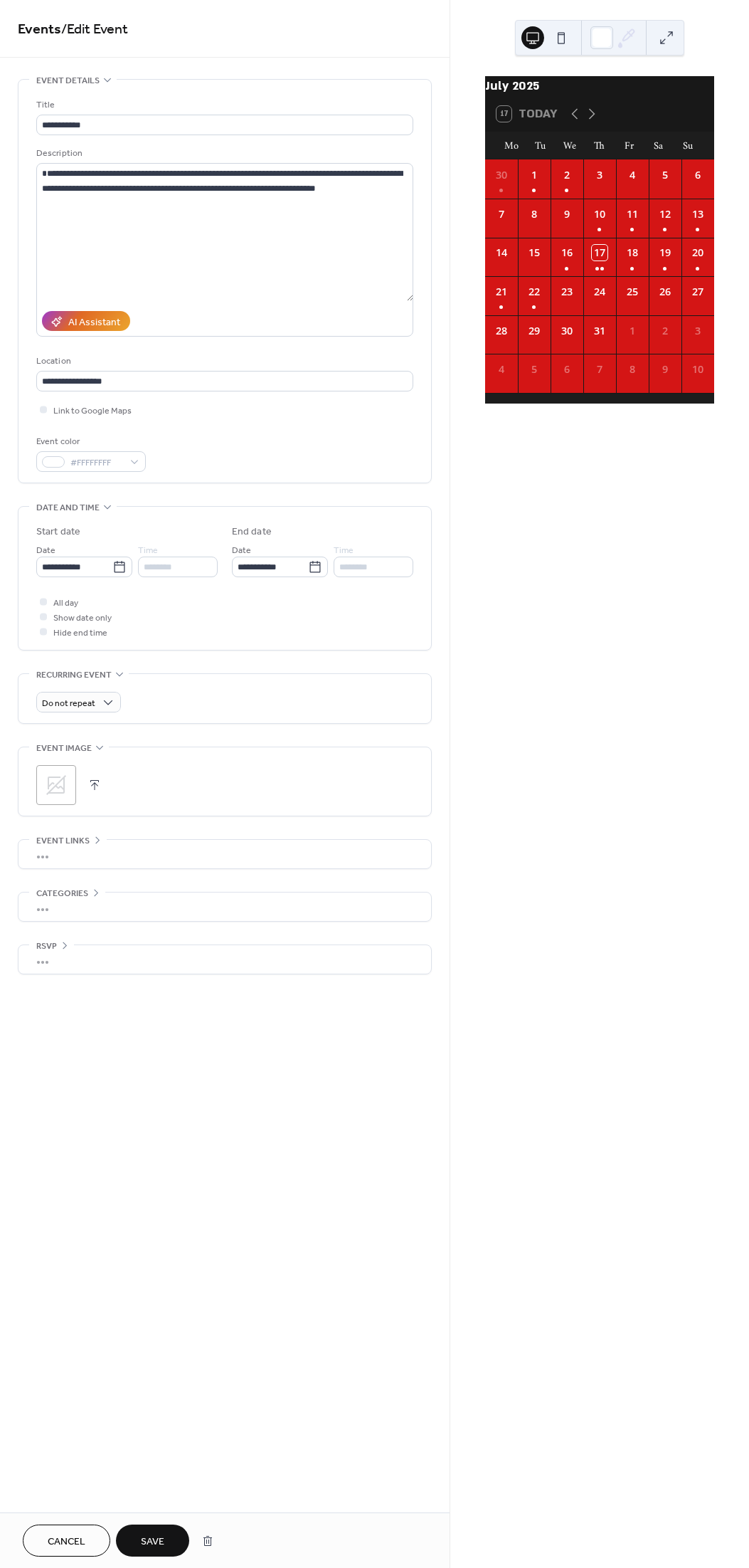 click on "Save" at bounding box center (152, 1540) 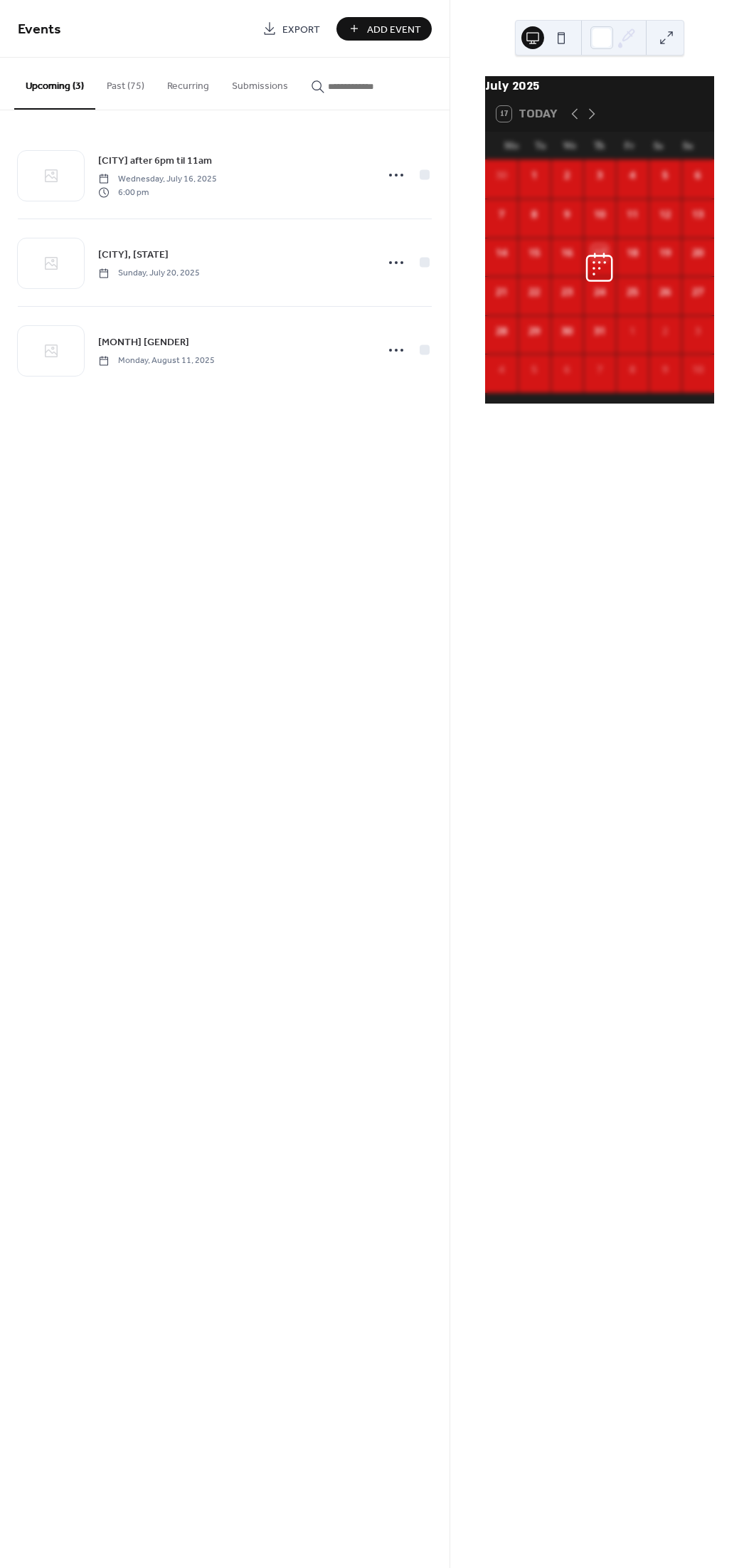 scroll, scrollTop: 0, scrollLeft: 0, axis: both 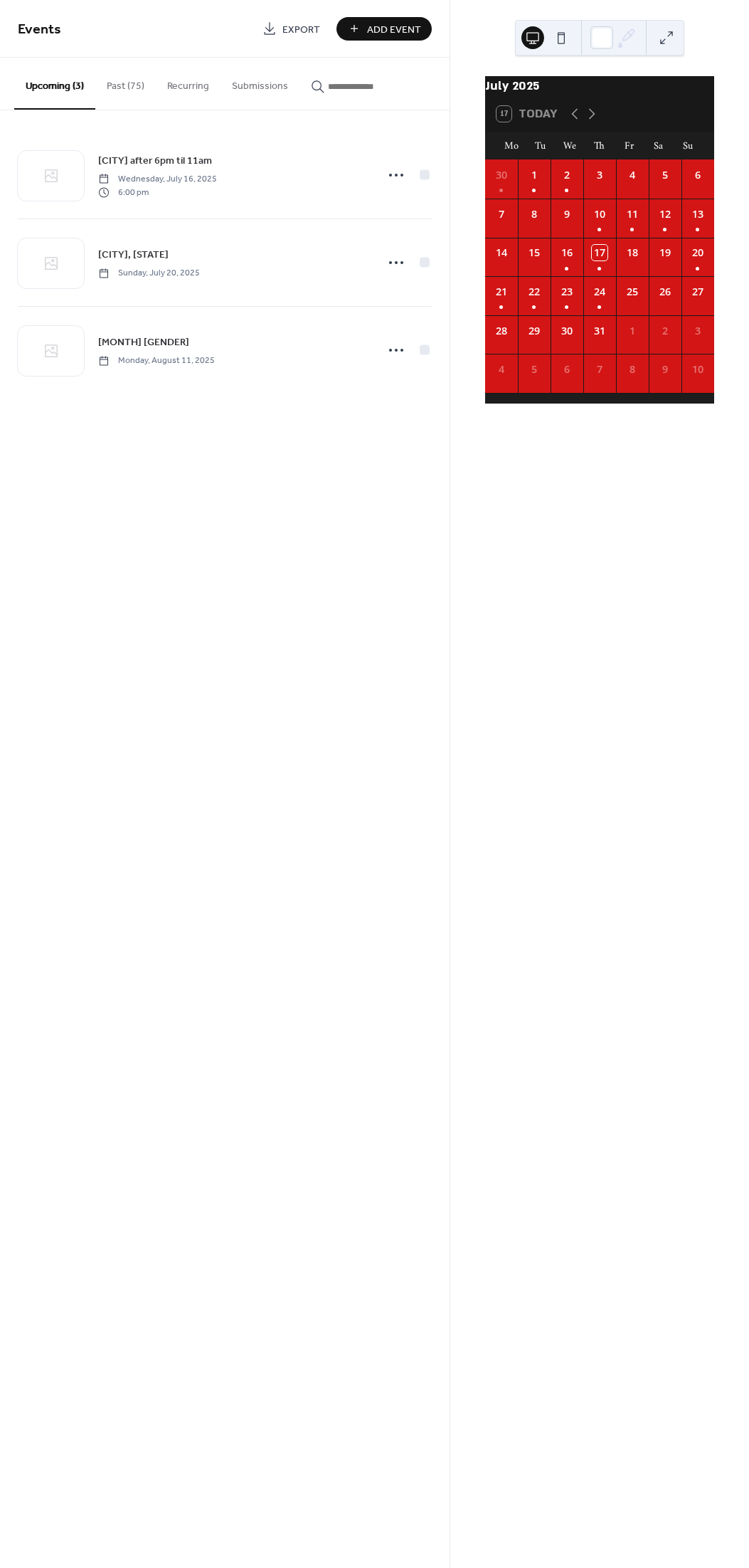 click on "24" at bounding box center (600, 295) 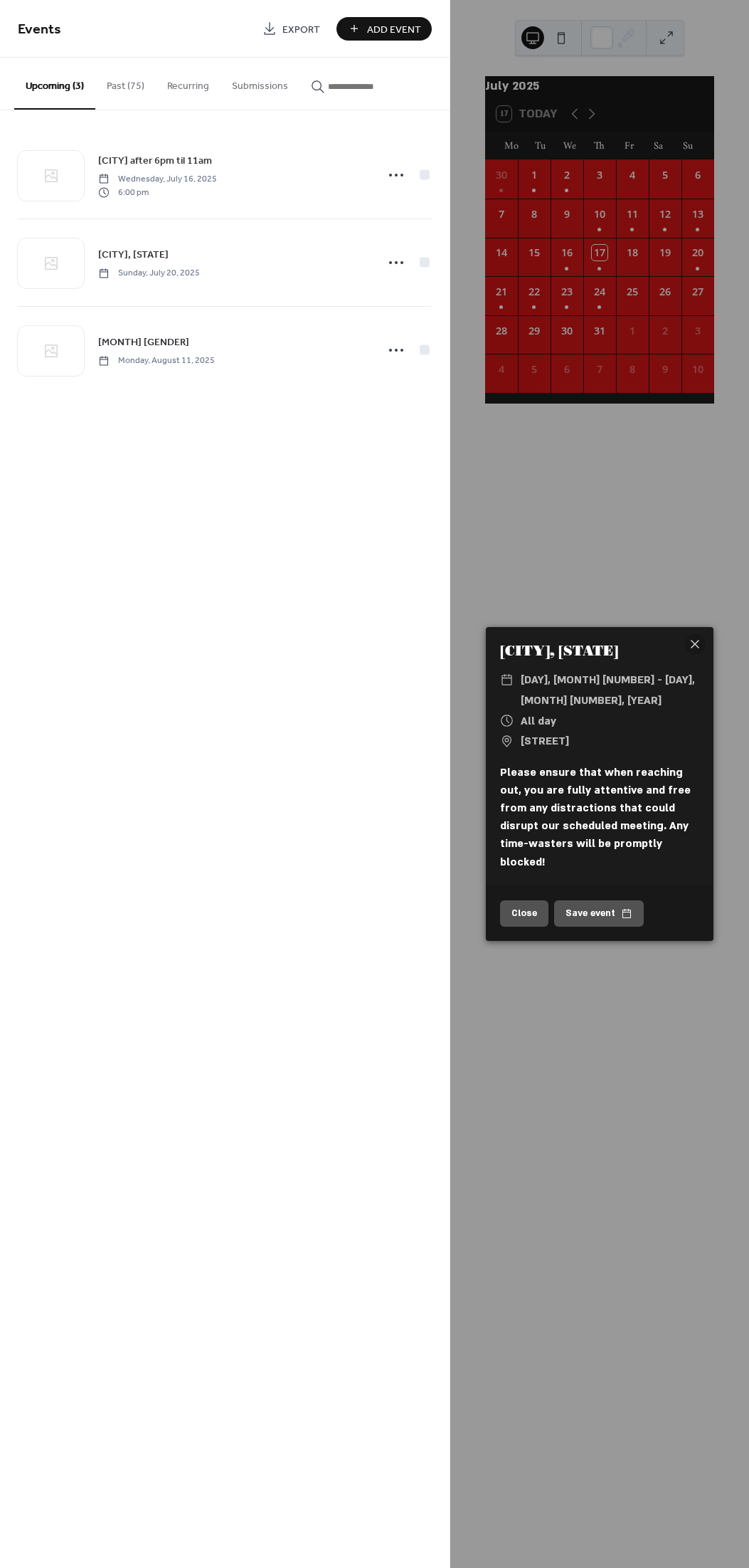 click on "[CITY], [STATE] ​ [DAY], [MONTH] [NUMBER] - [DAY], [MONTH] [NUMBER], [YEAR] ​ All day ​ [STREET]  Please ensure that when reaching out, you are fully attentive and free from any distractions that could disrupt our scheduled meeting. Any time-wasters will be promptly blocked! Close Save event" at bounding box center [600, 784] 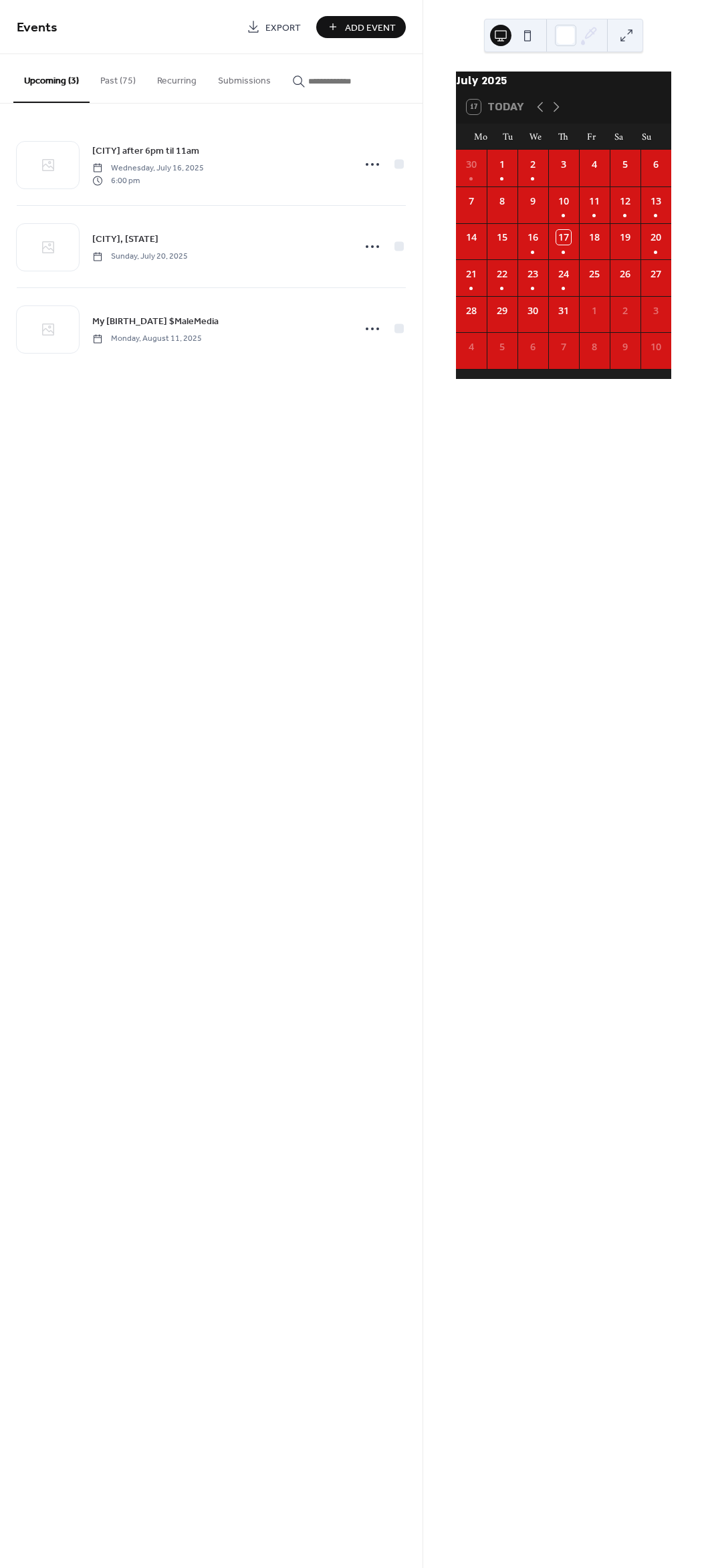 scroll, scrollTop: 0, scrollLeft: 0, axis: both 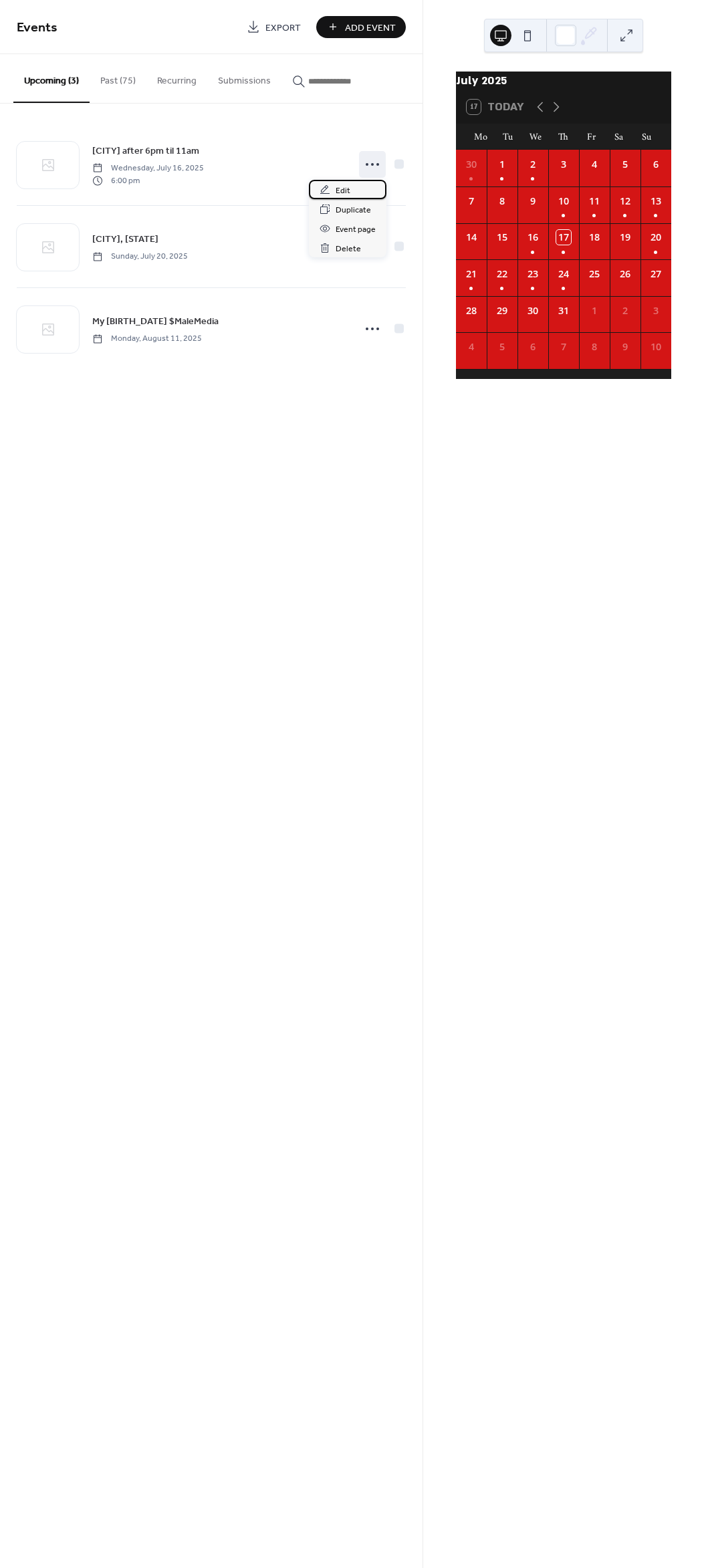 click on "Edit" at bounding box center [343, 190] 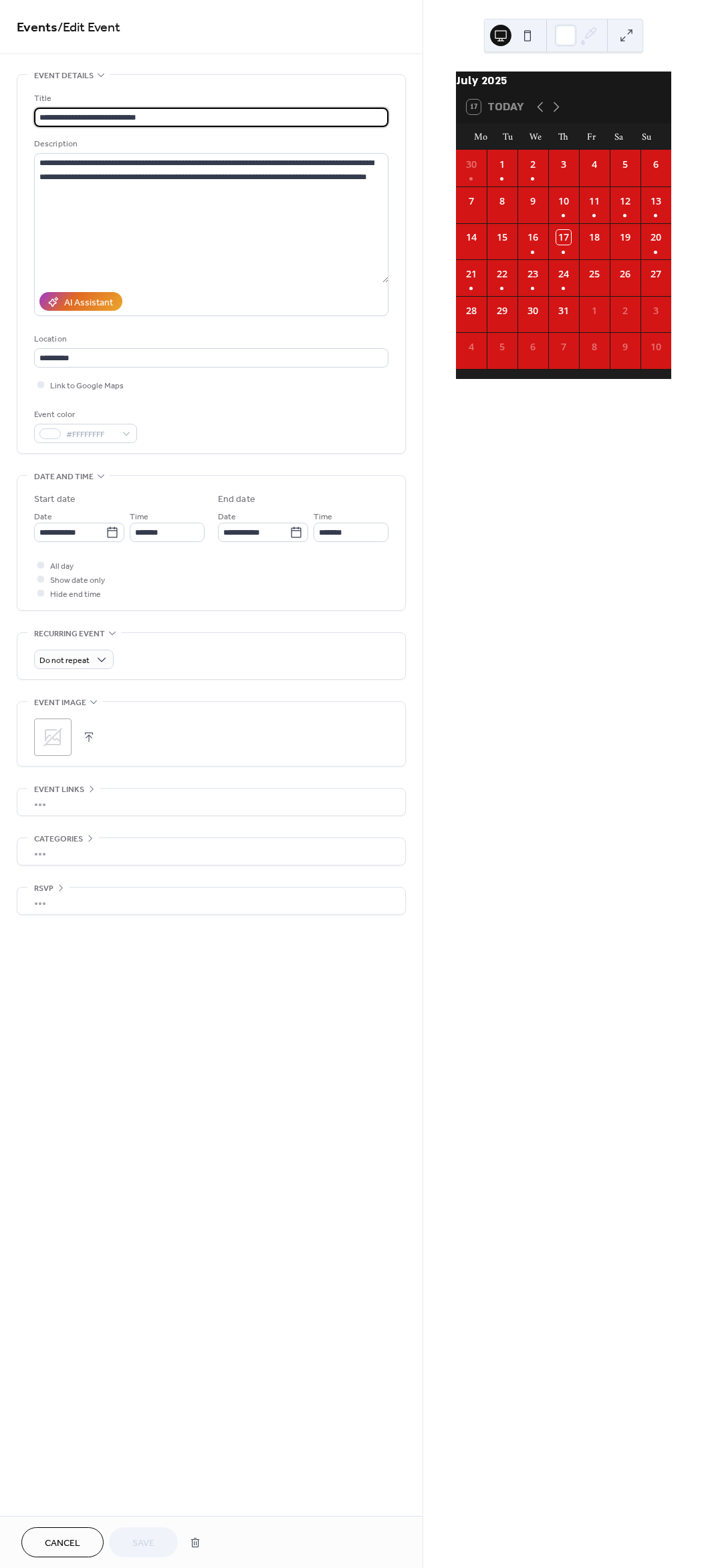 click on "**********" at bounding box center [211, 117] 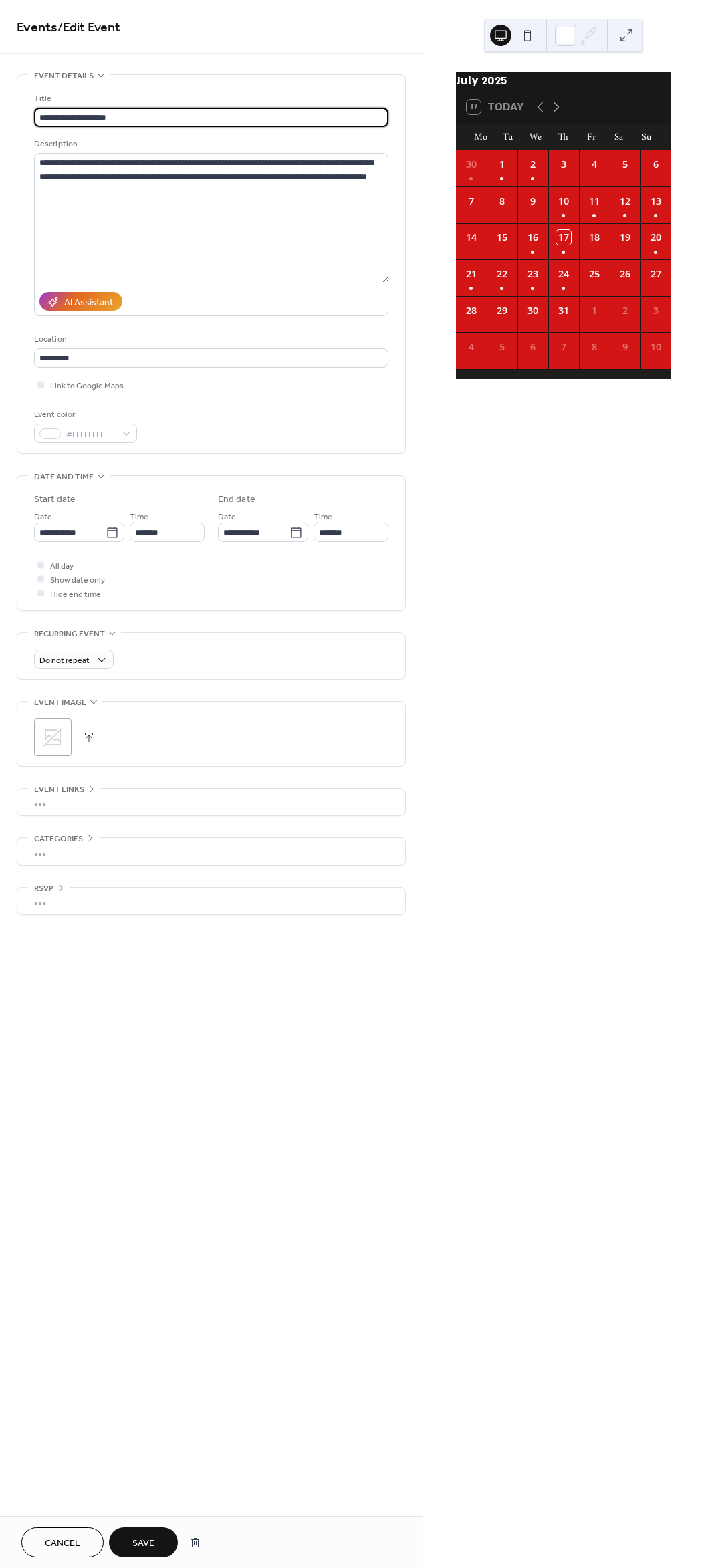 click on "**********" at bounding box center [211, 117] 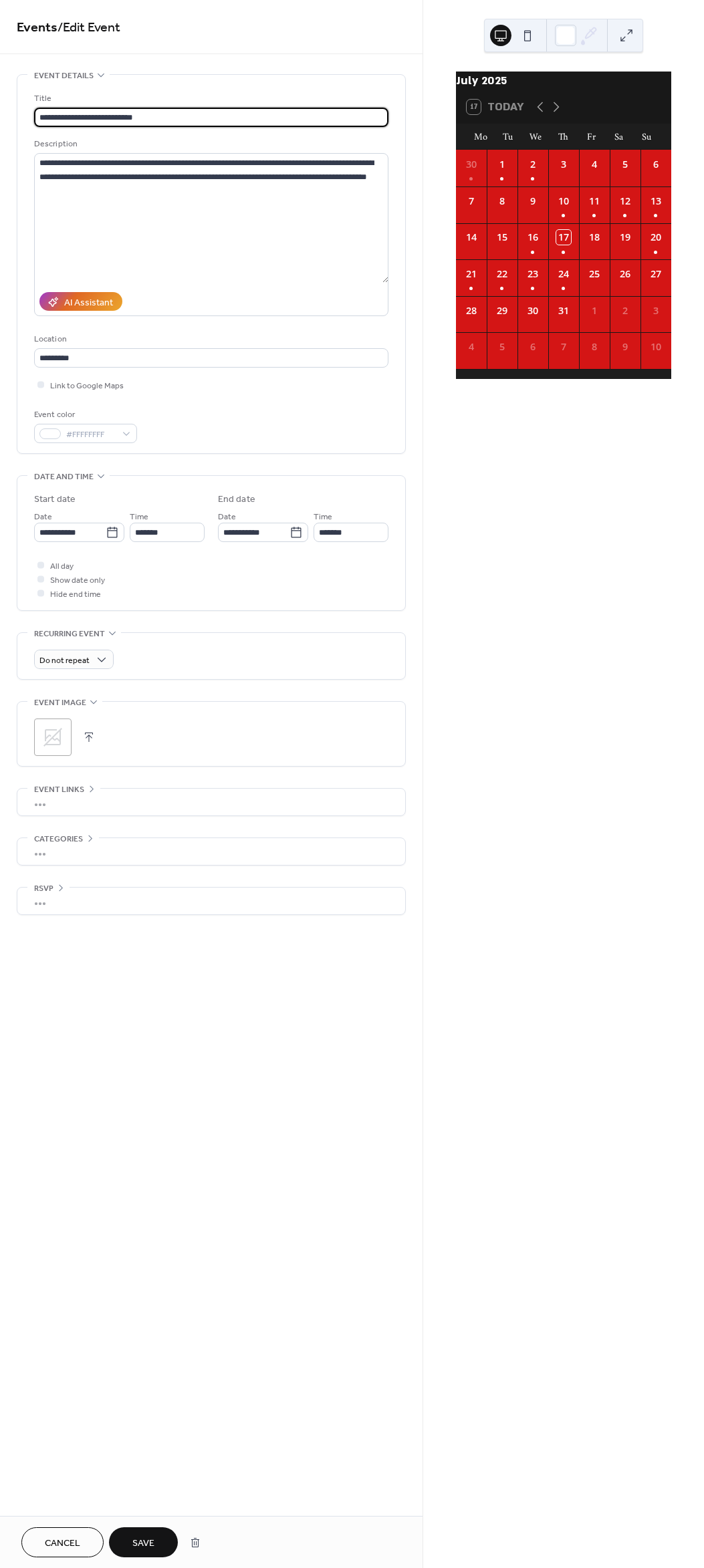 type on "**********" 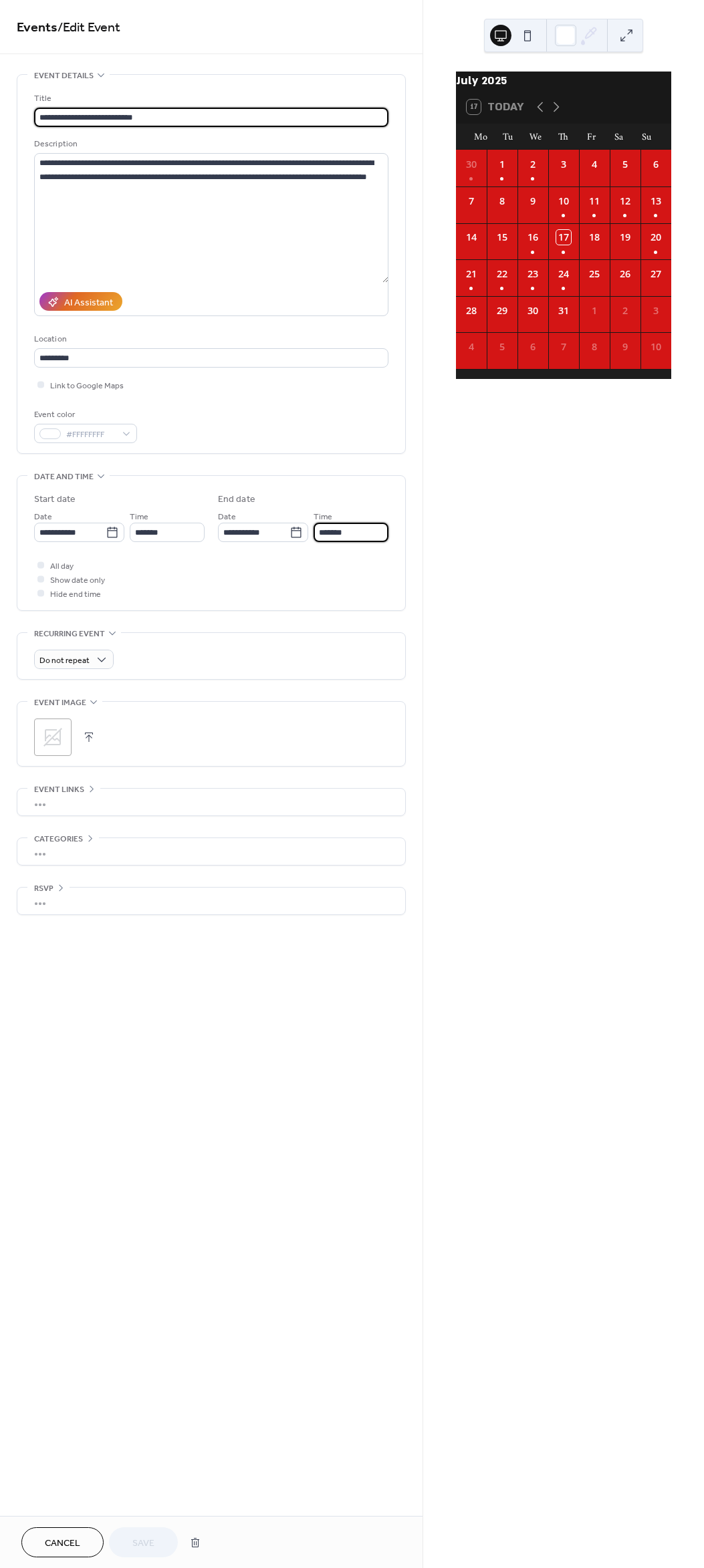 click on "*******" at bounding box center [351, 532] 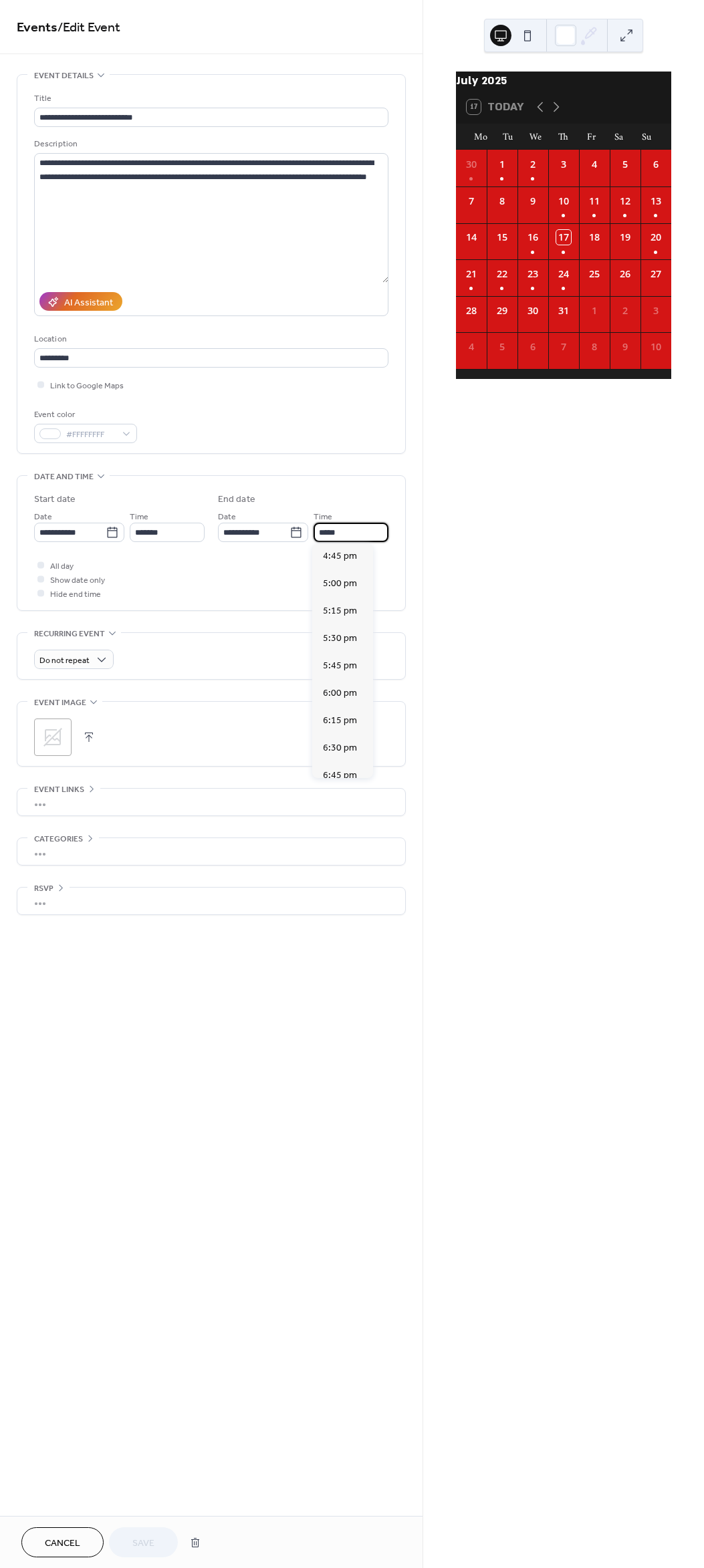 scroll, scrollTop: 540, scrollLeft: 0, axis: vertical 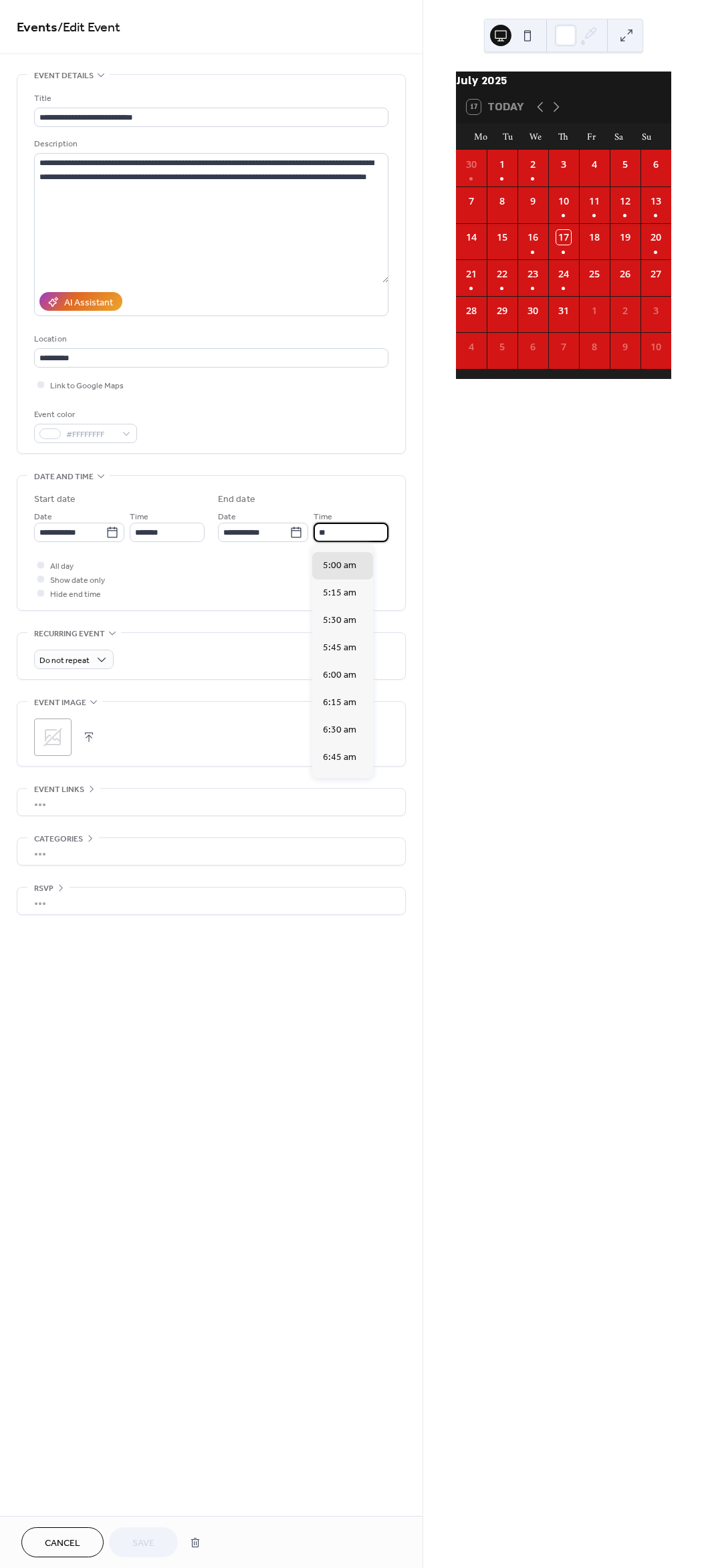 type on "*" 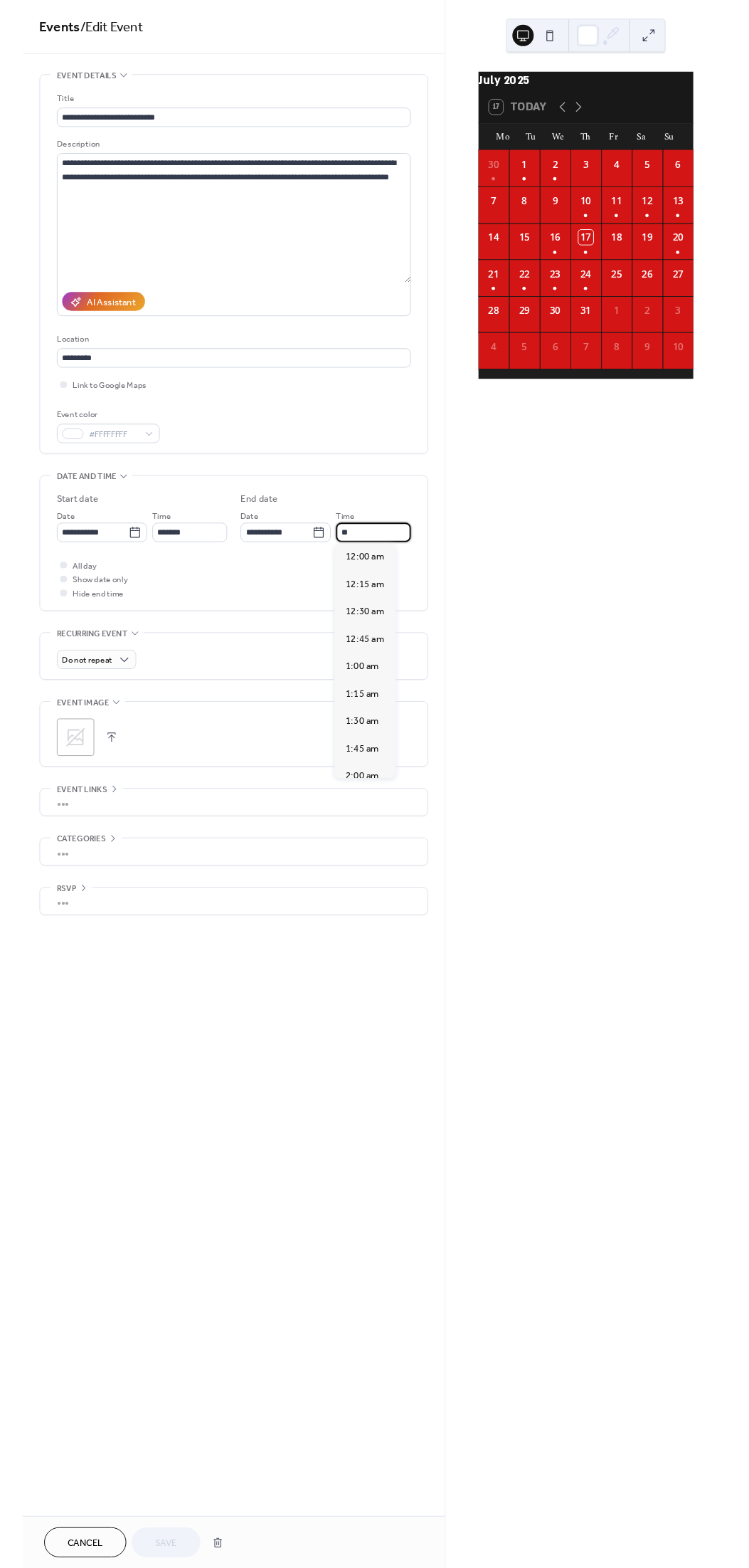 scroll, scrollTop: 1266, scrollLeft: 0, axis: vertical 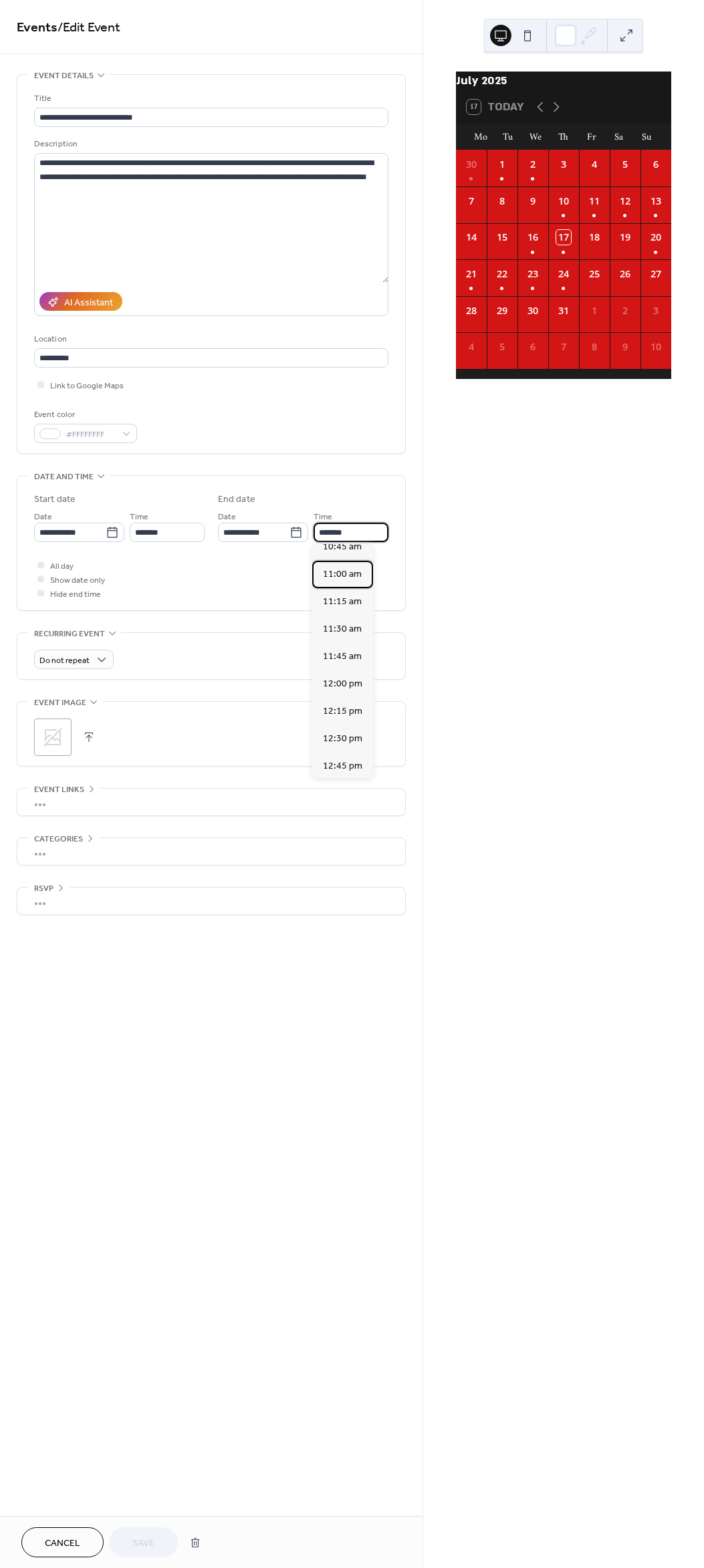 click on "11:00 am" at bounding box center [342, 574] 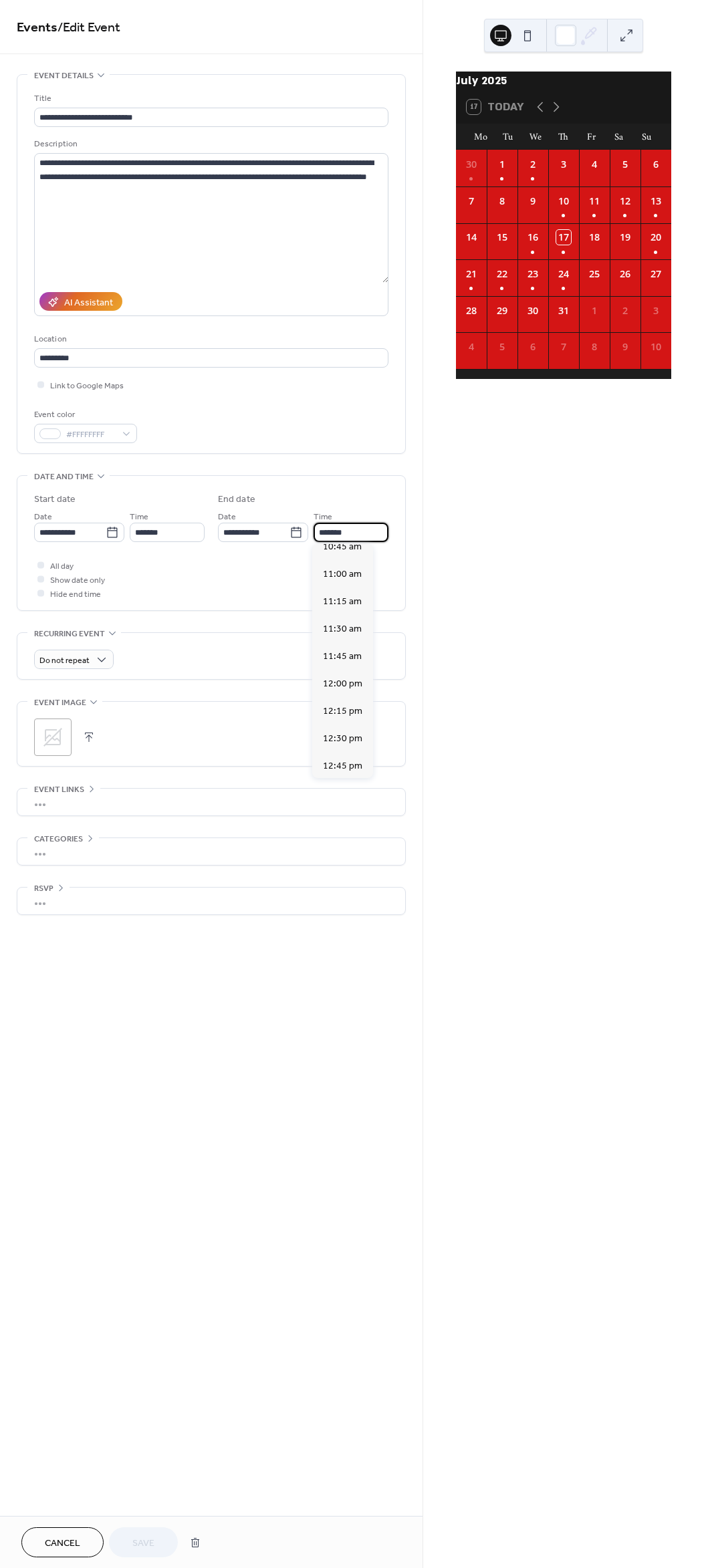 type on "********" 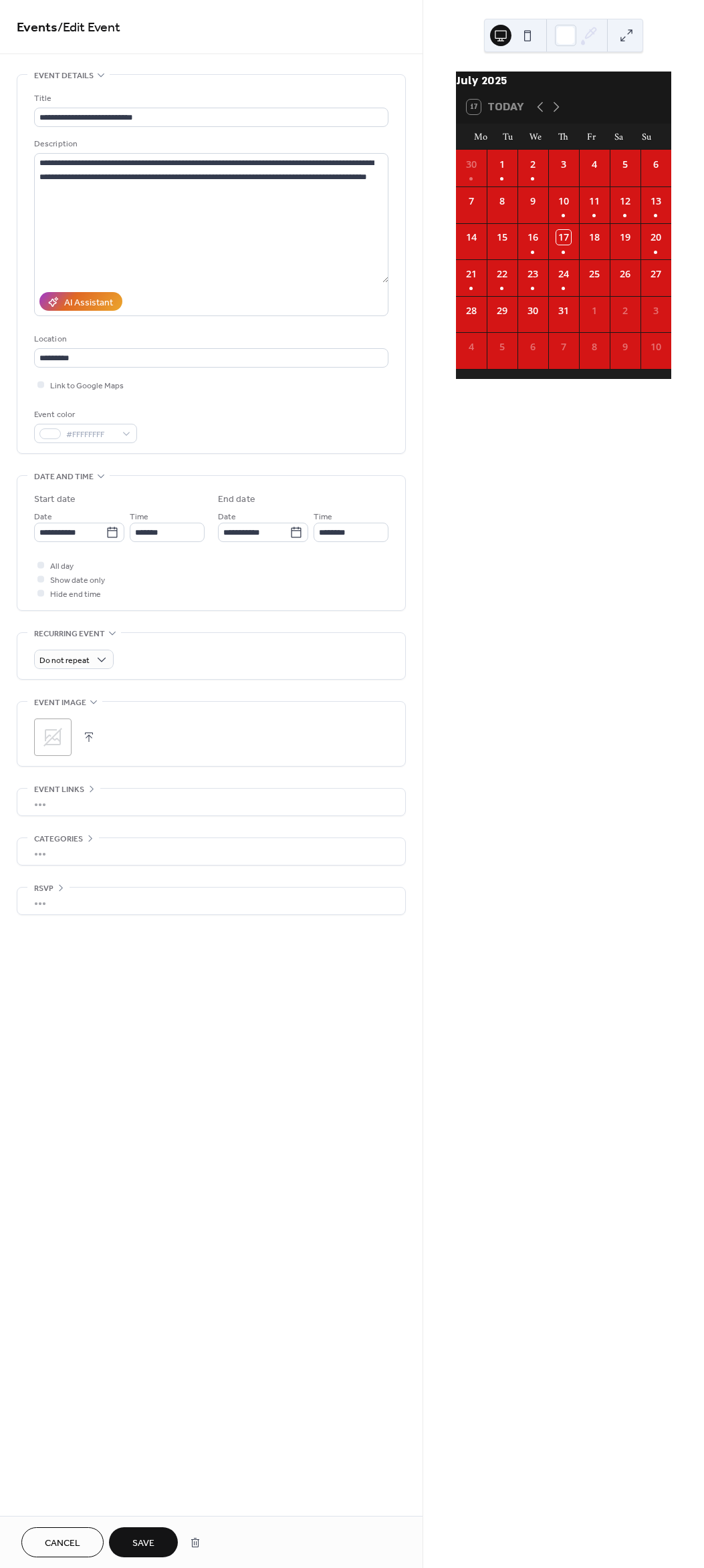 click on "Save" at bounding box center [143, 1542] 